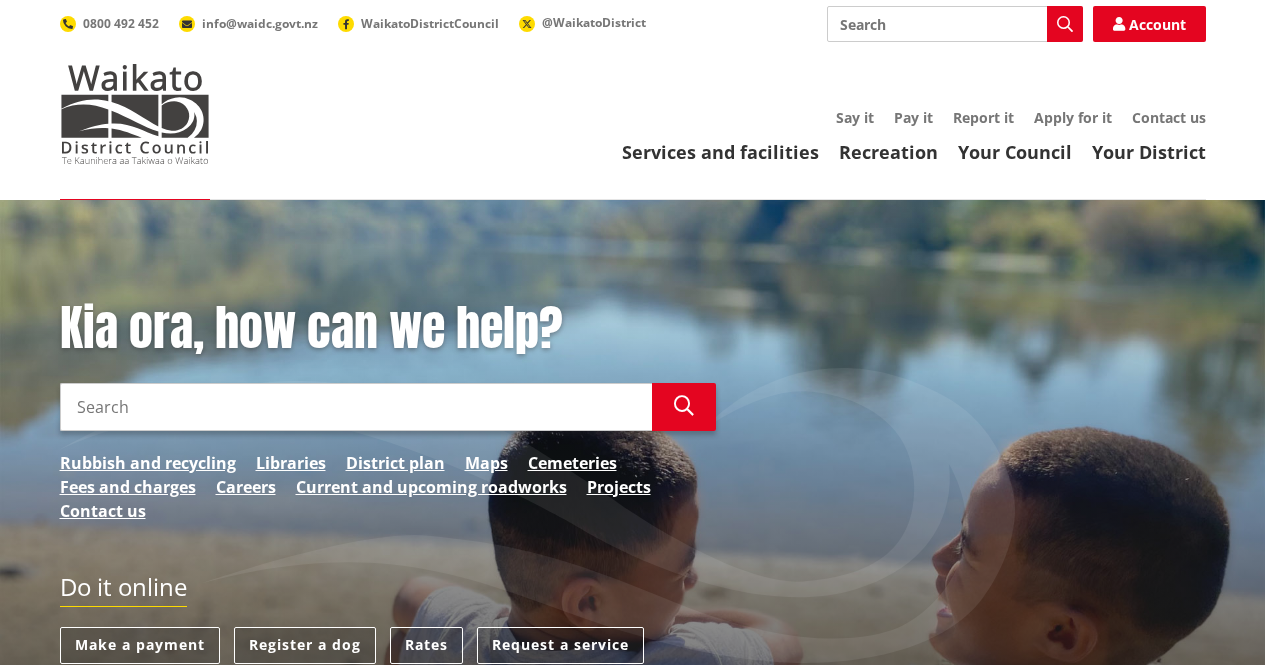 scroll, scrollTop: 0, scrollLeft: 0, axis: both 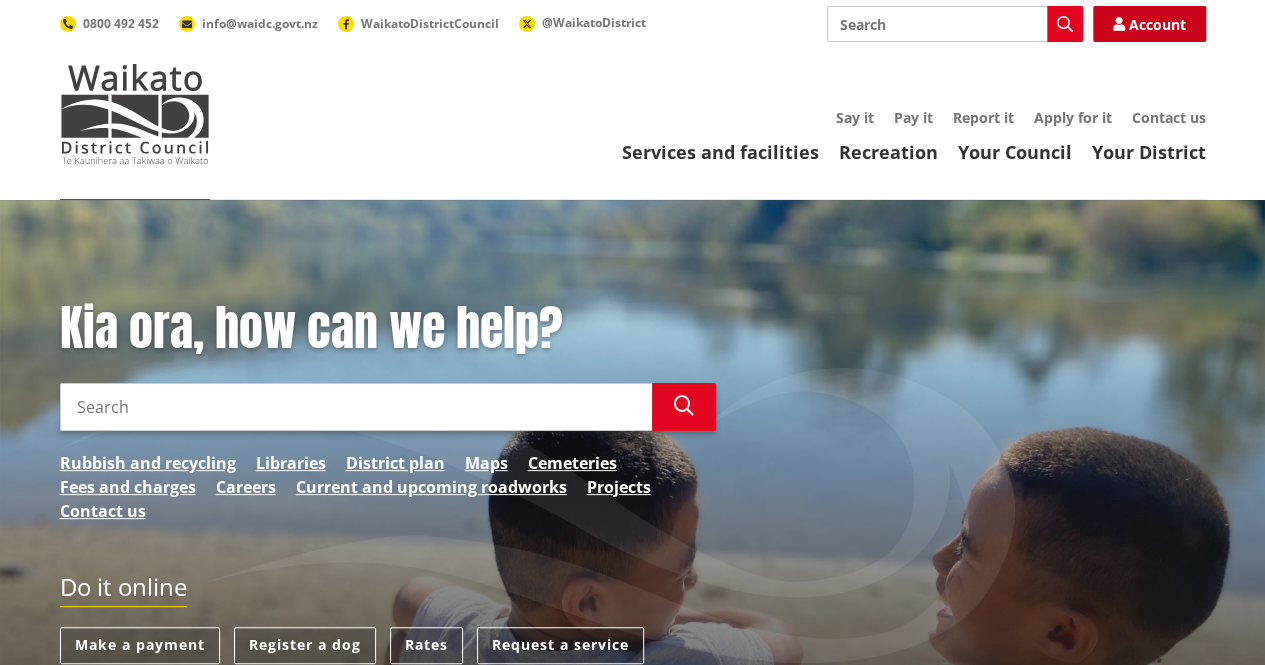 click on "Account" at bounding box center [1149, 24] 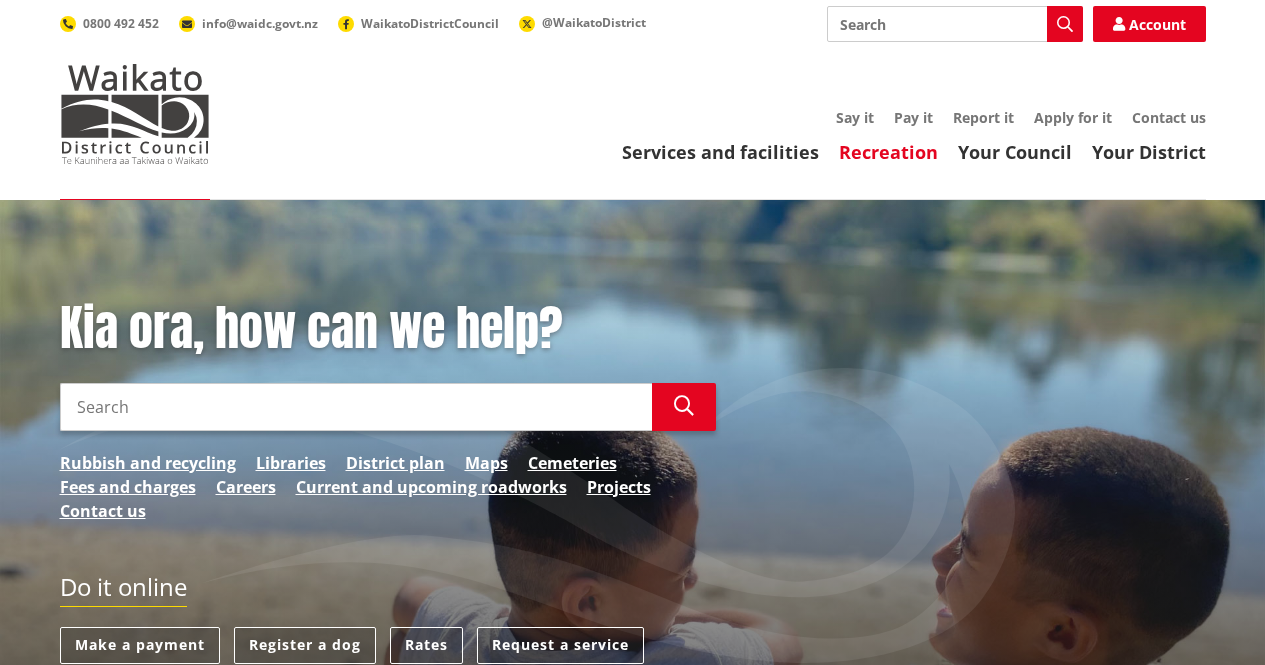 scroll, scrollTop: 0, scrollLeft: 0, axis: both 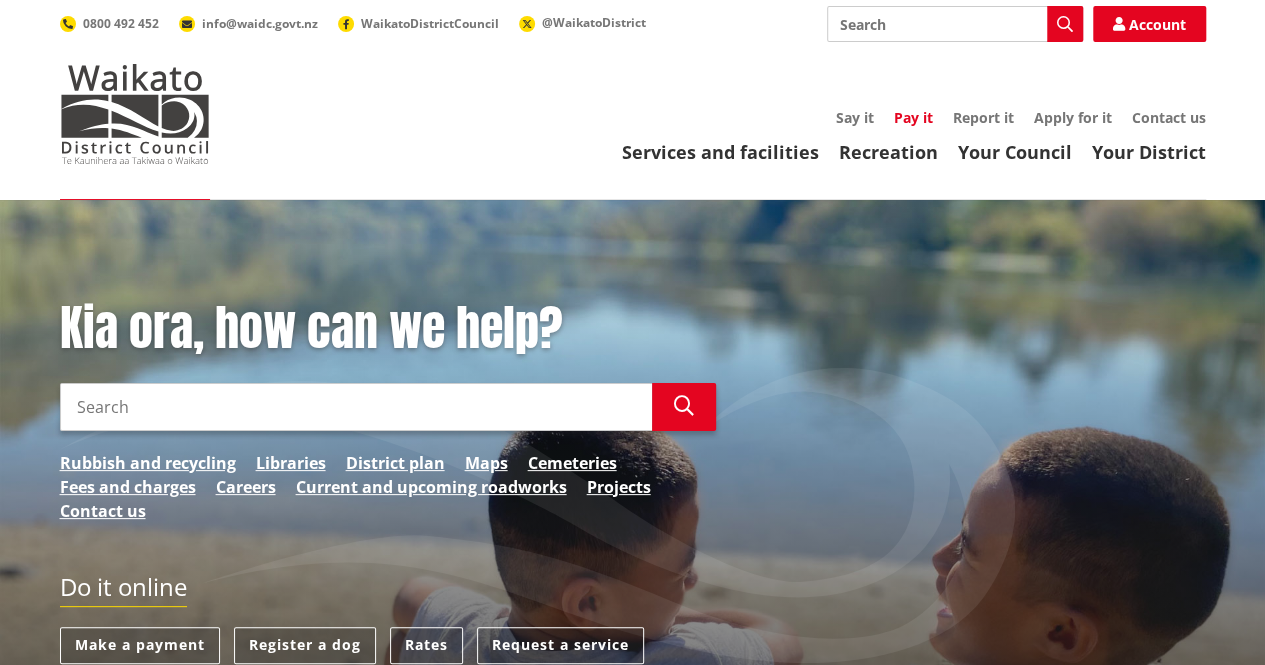 click on "Pay it" at bounding box center [913, 117] 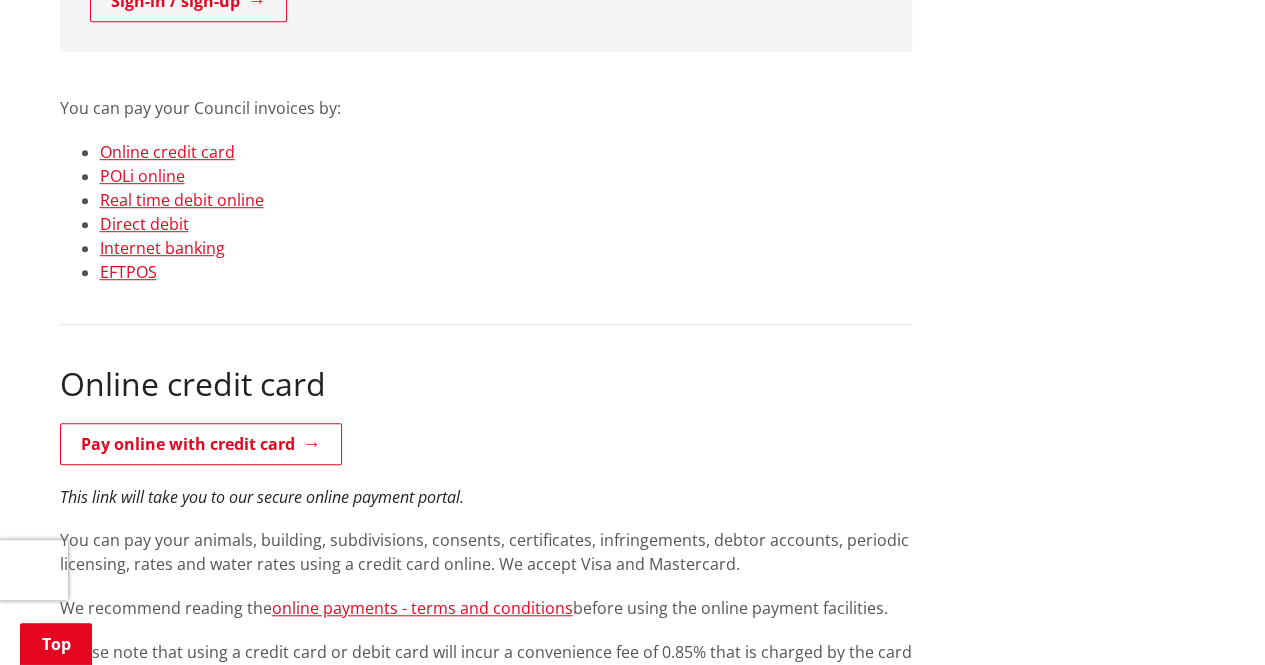 scroll, scrollTop: 527, scrollLeft: 0, axis: vertical 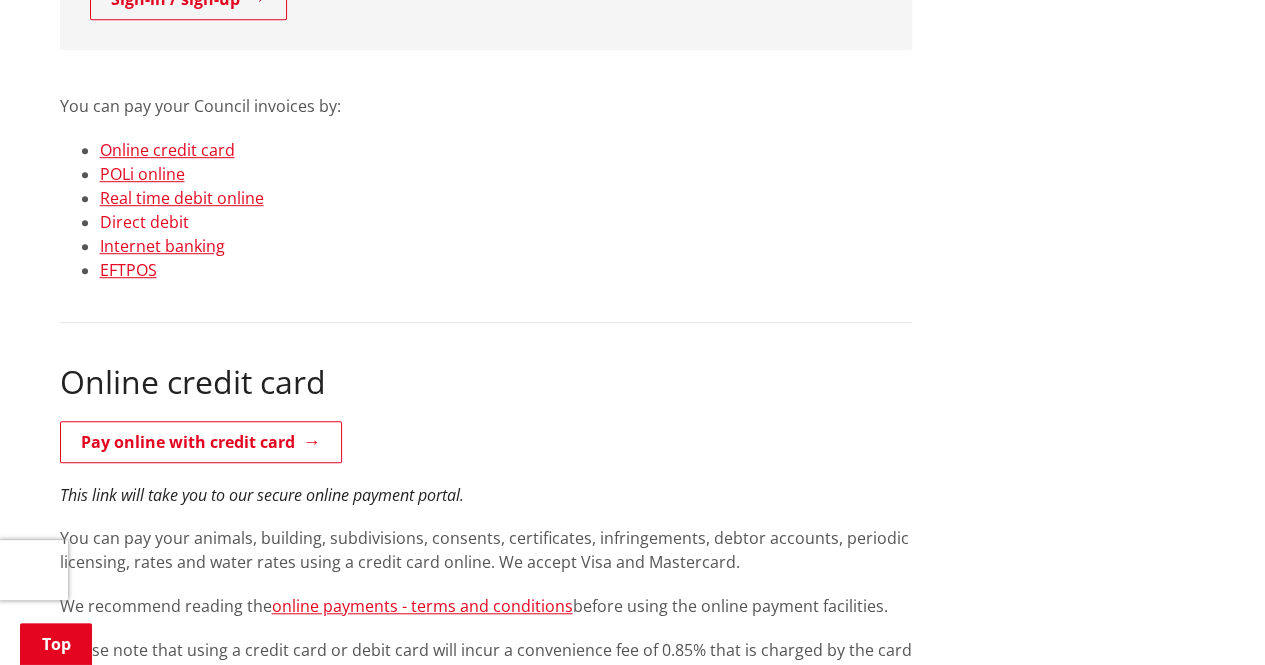 click on "Direct debit" at bounding box center [144, 222] 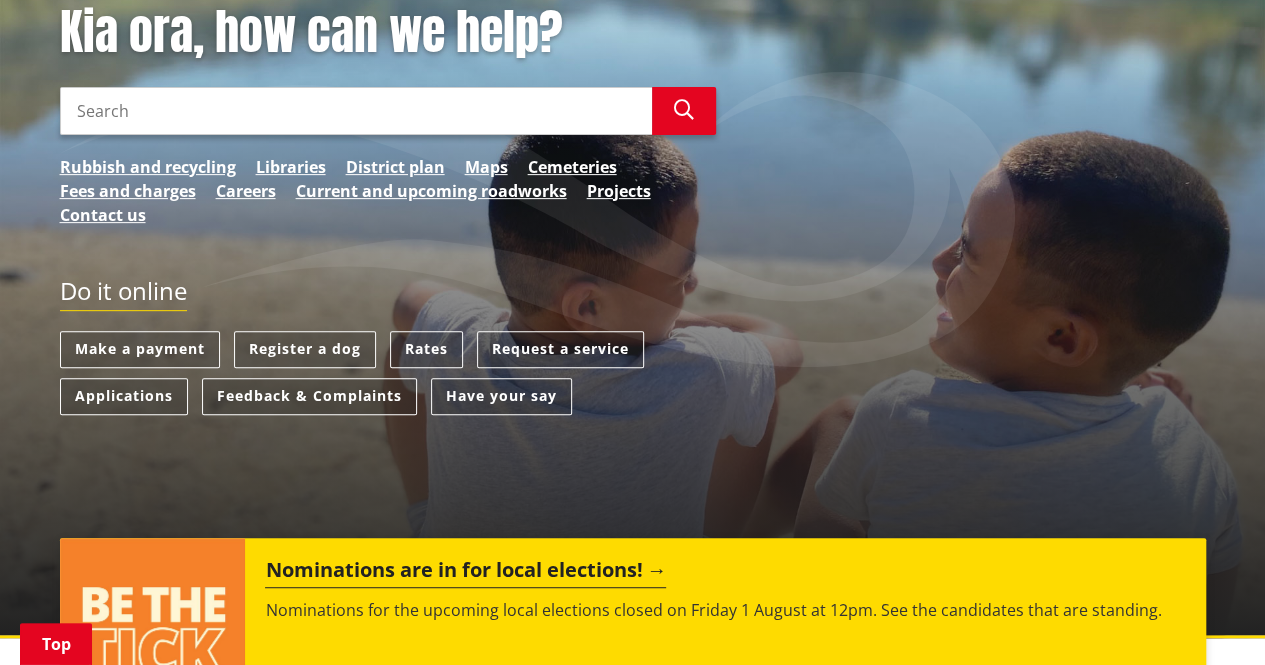 scroll, scrollTop: 290, scrollLeft: 0, axis: vertical 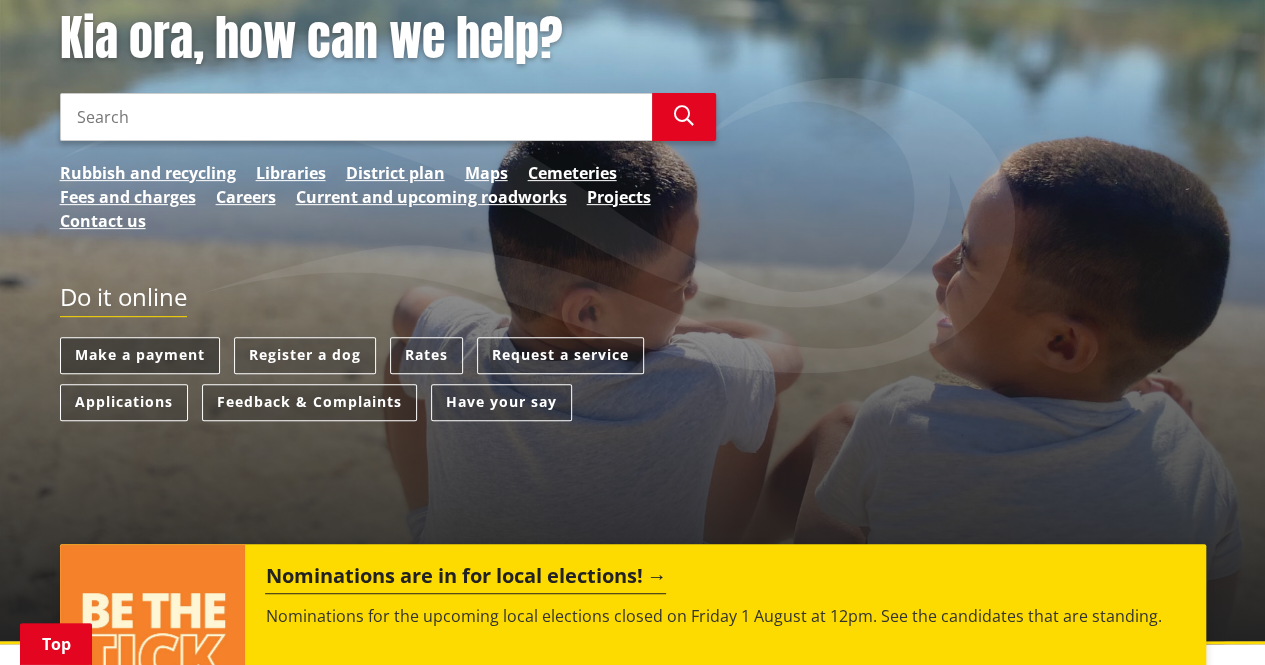 click on "Make a payment" at bounding box center (140, 355) 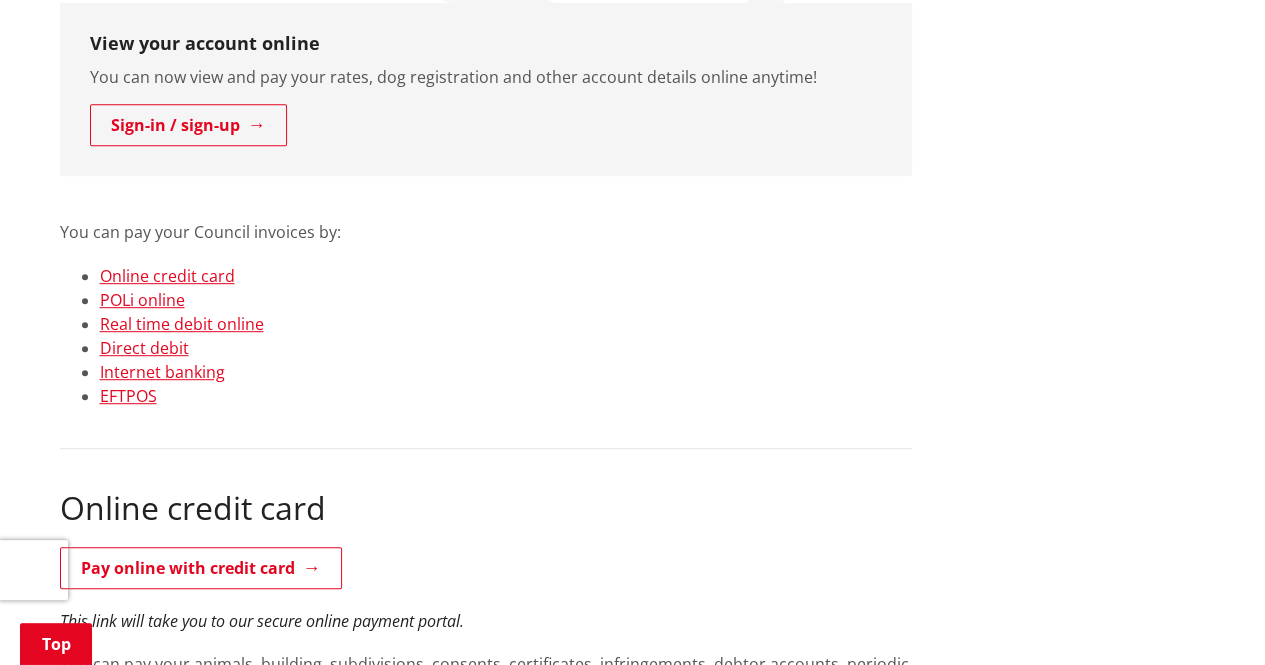 scroll, scrollTop: 402, scrollLeft: 0, axis: vertical 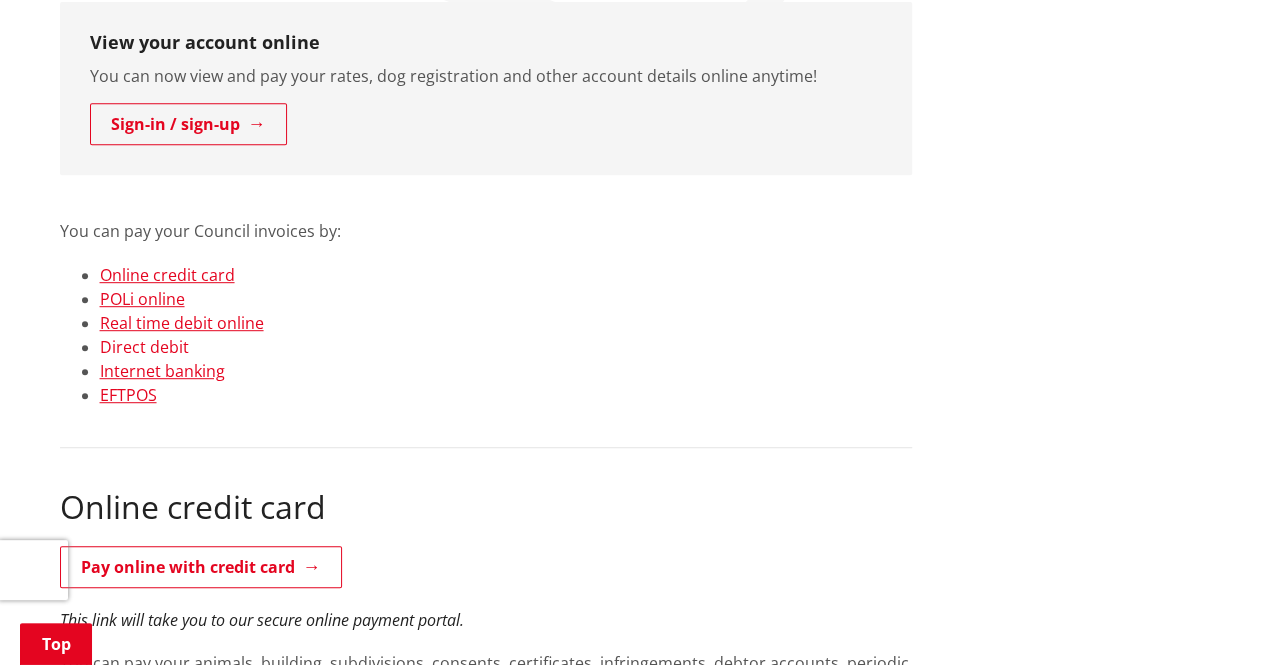 click on "Direct debit" at bounding box center [144, 347] 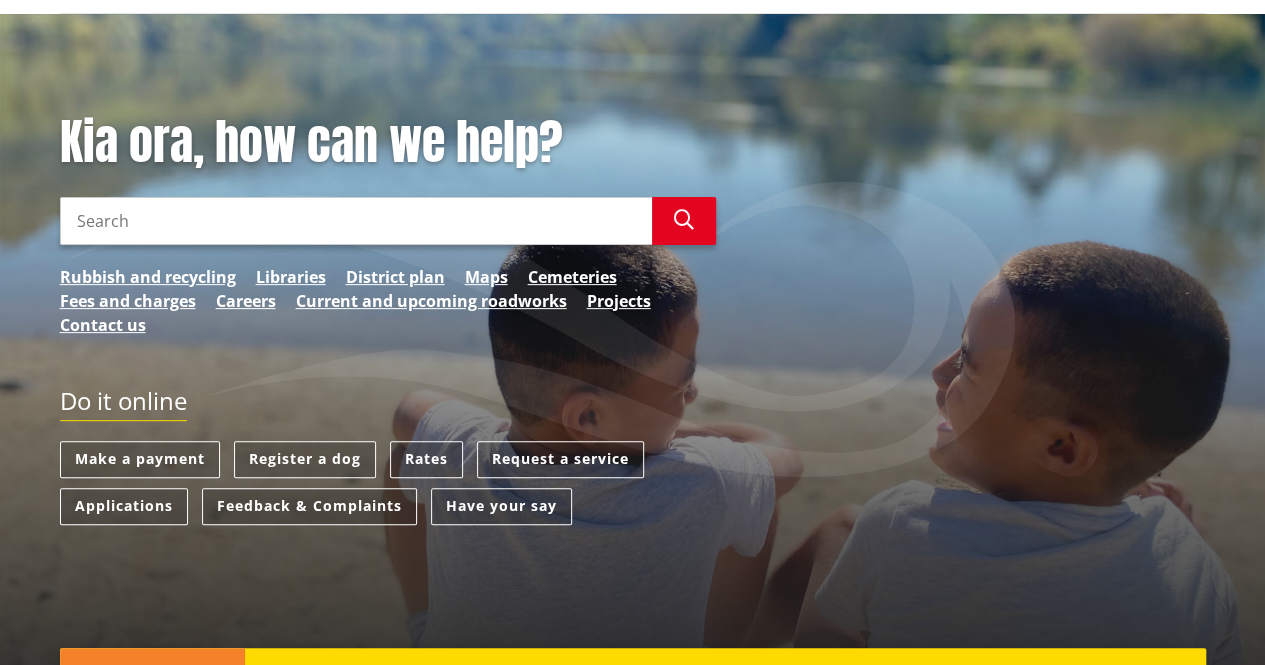 scroll, scrollTop: 187, scrollLeft: 0, axis: vertical 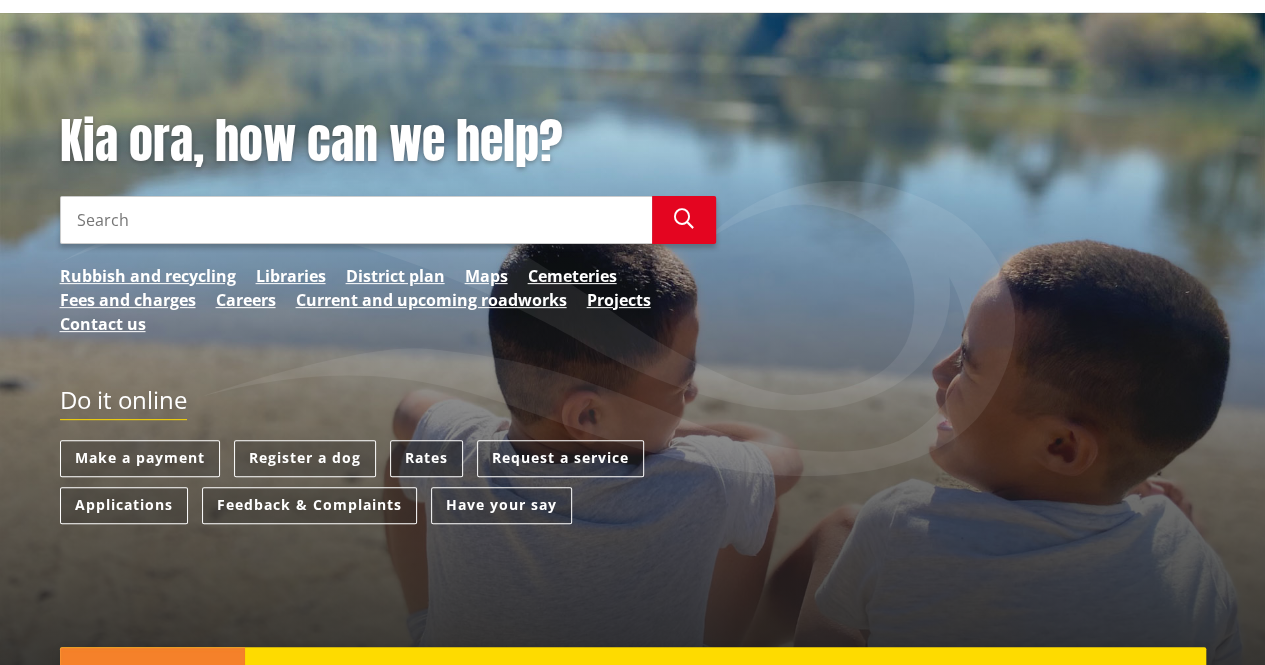 click on "Rates" at bounding box center (426, 458) 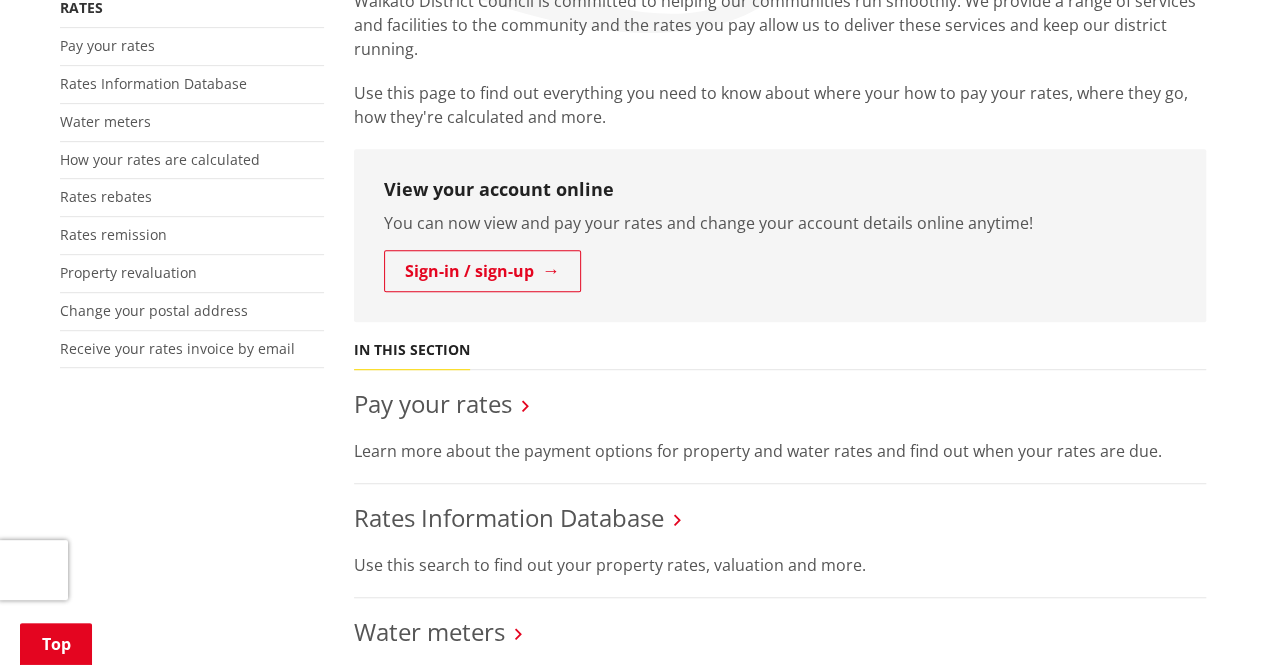 scroll, scrollTop: 416, scrollLeft: 0, axis: vertical 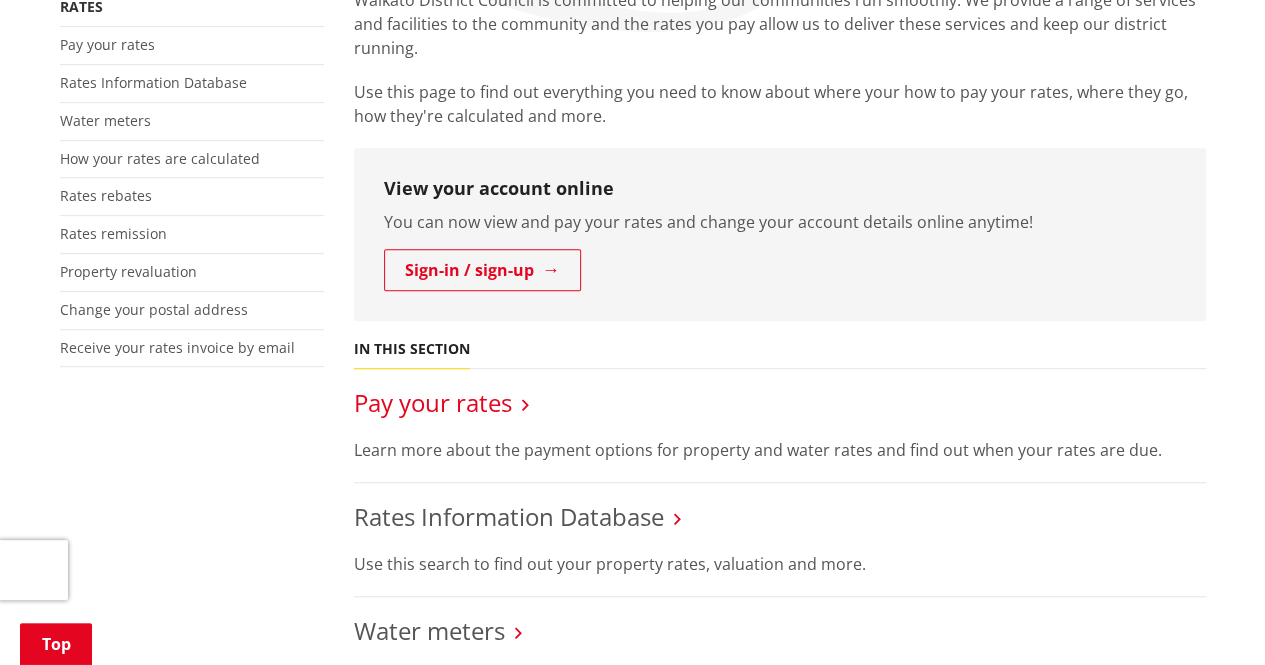 click on "Pay your rates" at bounding box center (433, 402) 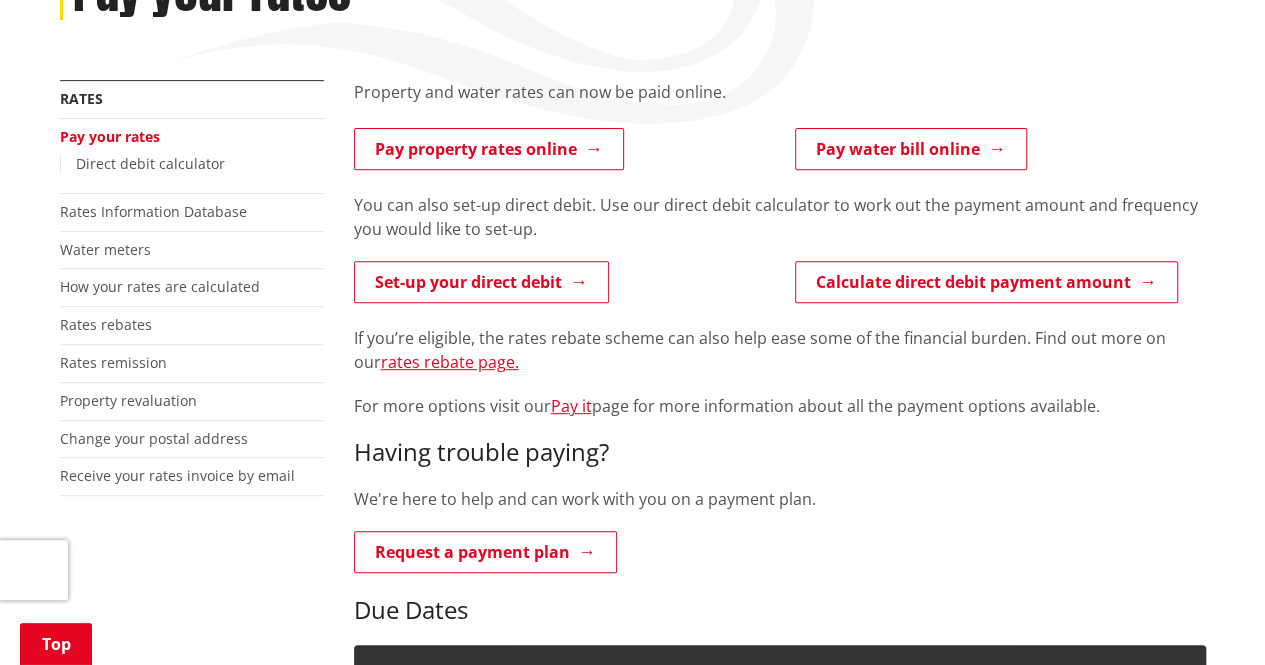 scroll, scrollTop: 323, scrollLeft: 0, axis: vertical 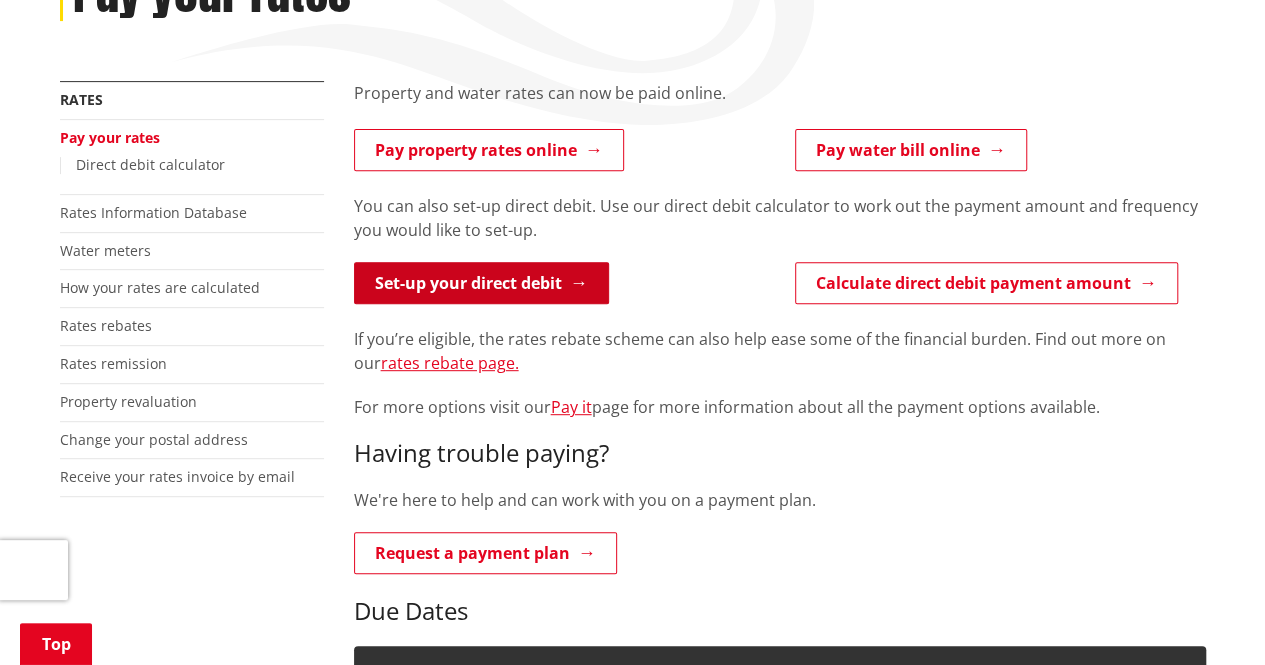 click on "Set-up your direct debit" at bounding box center [481, 283] 